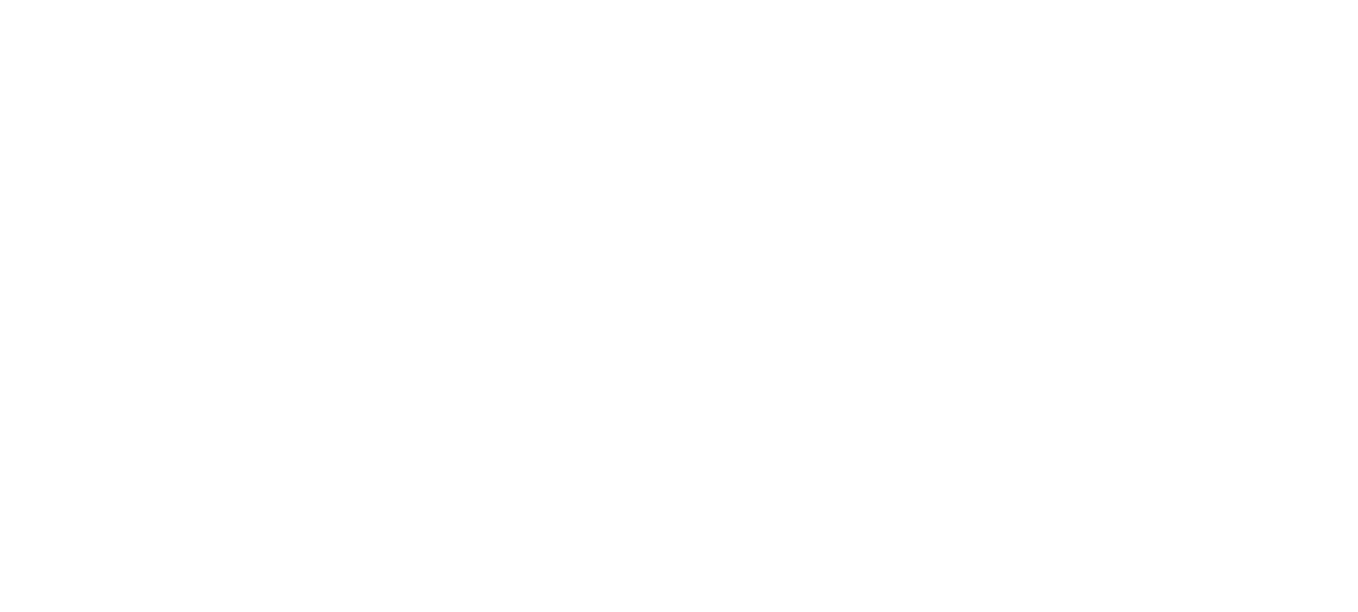 scroll, scrollTop: 0, scrollLeft: 0, axis: both 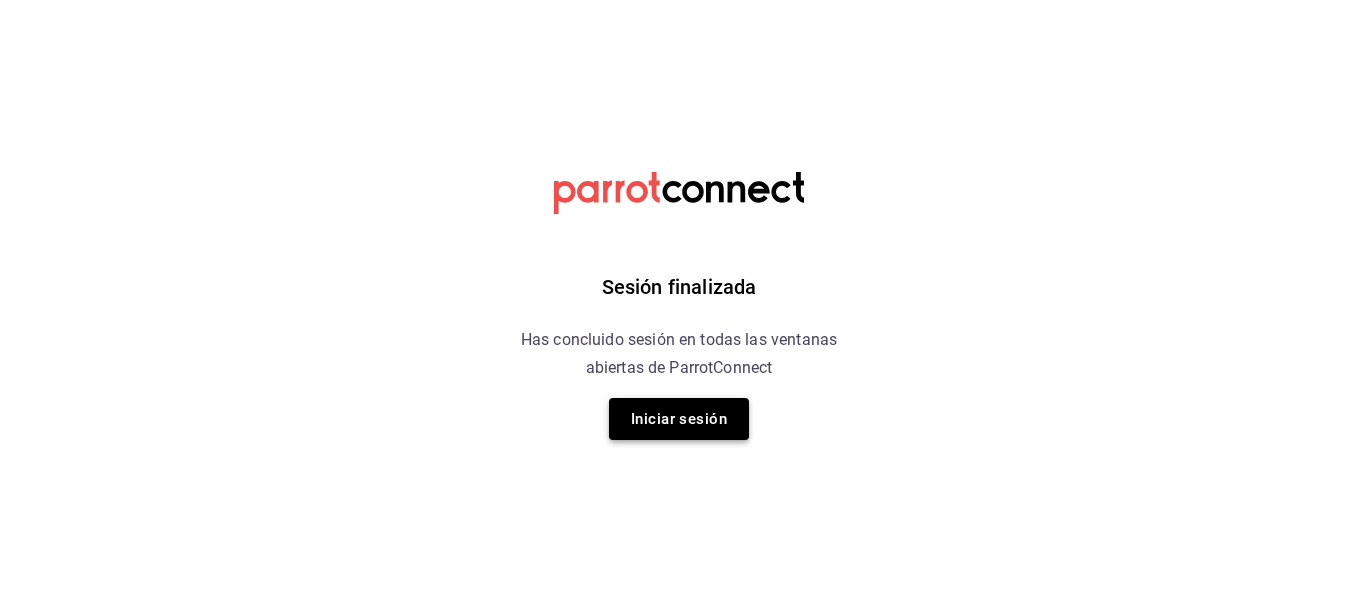 click on "Iniciar sesión" at bounding box center (679, 419) 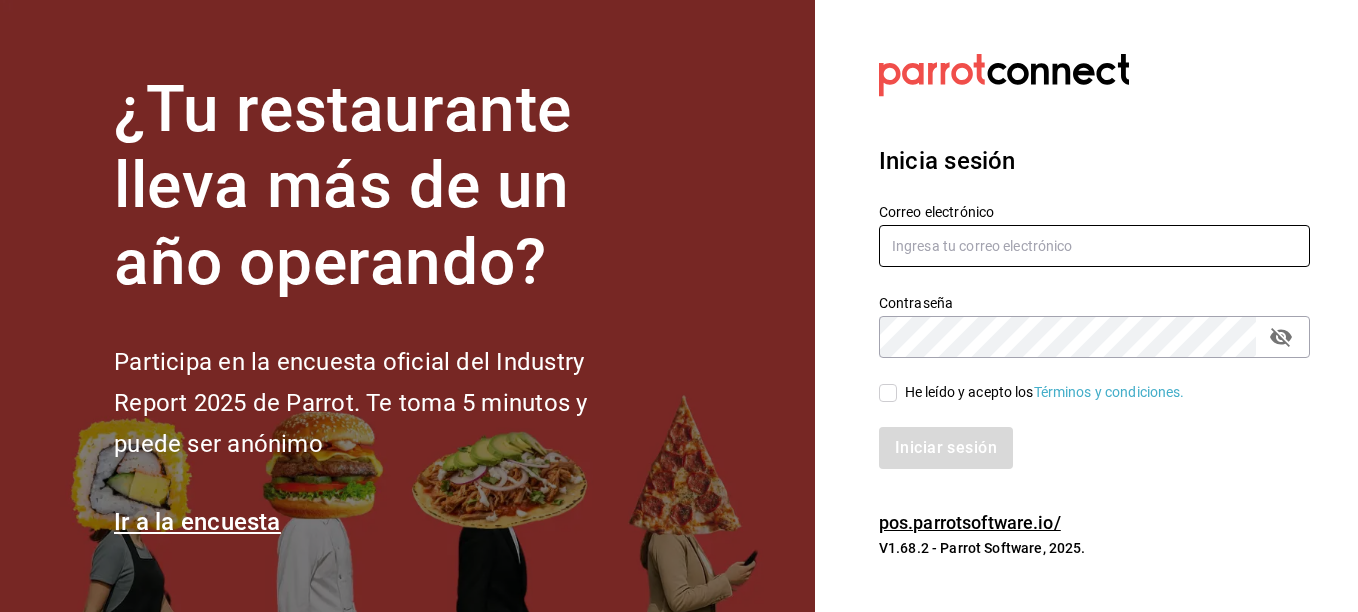 type on "[EMAIL]" 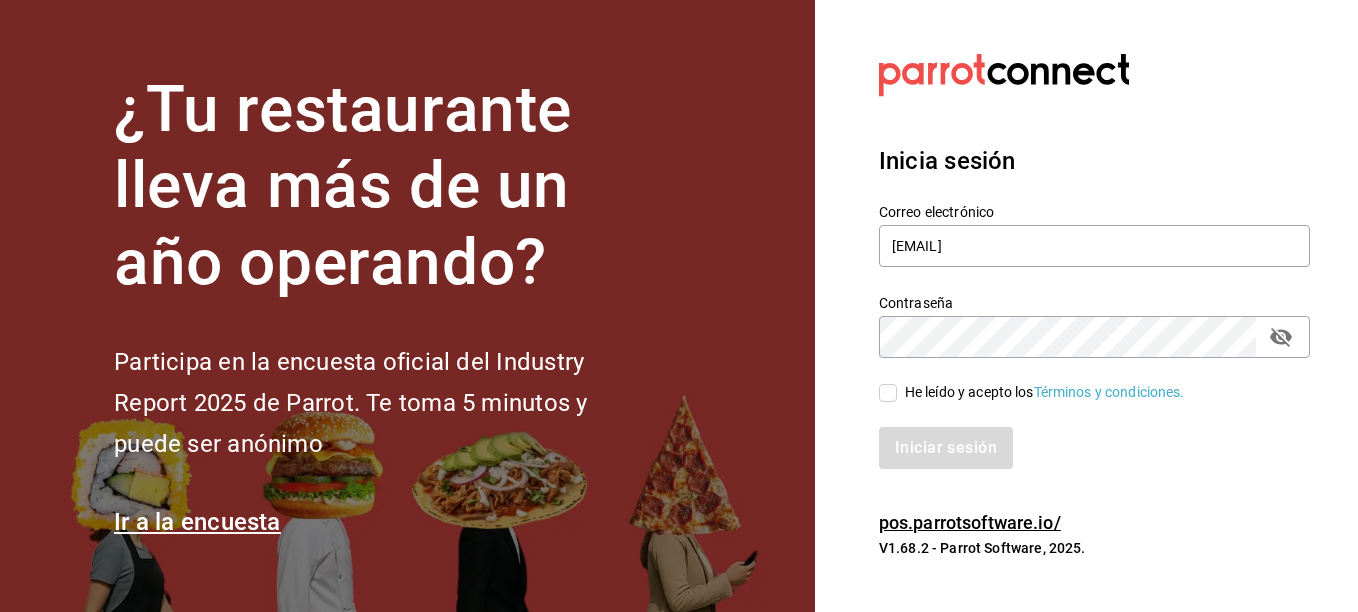 click on "He leído y acepto los  Términos y condiciones." at bounding box center (888, 393) 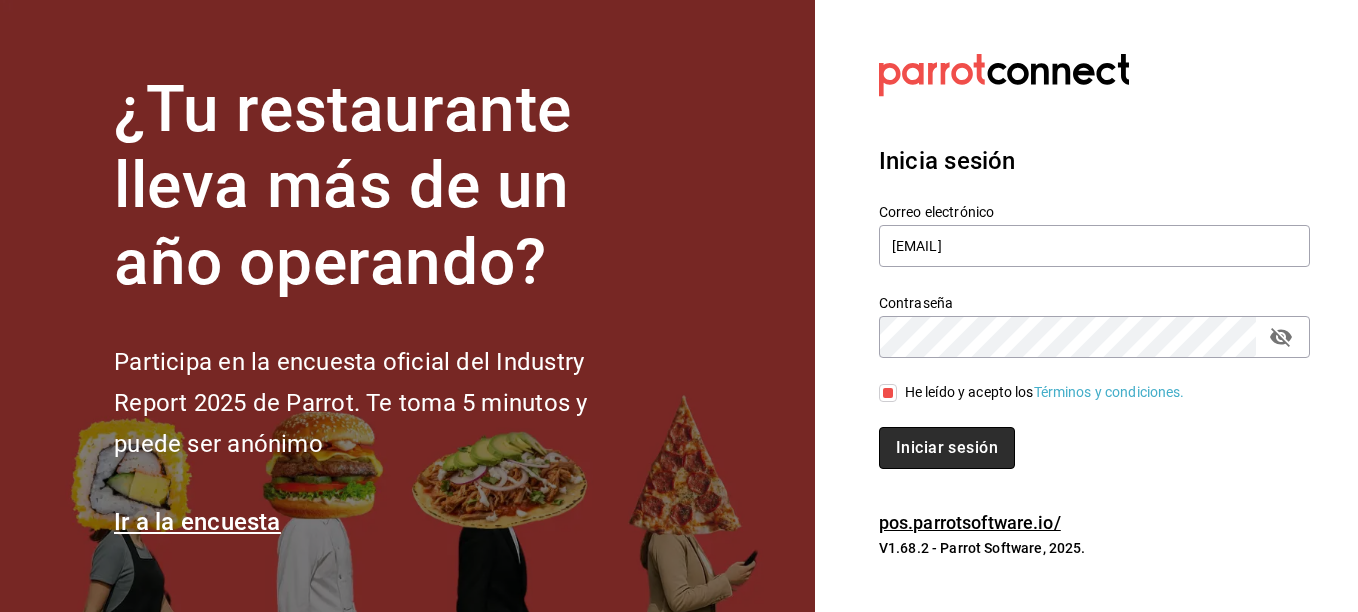click on "Iniciar sesión" at bounding box center [947, 448] 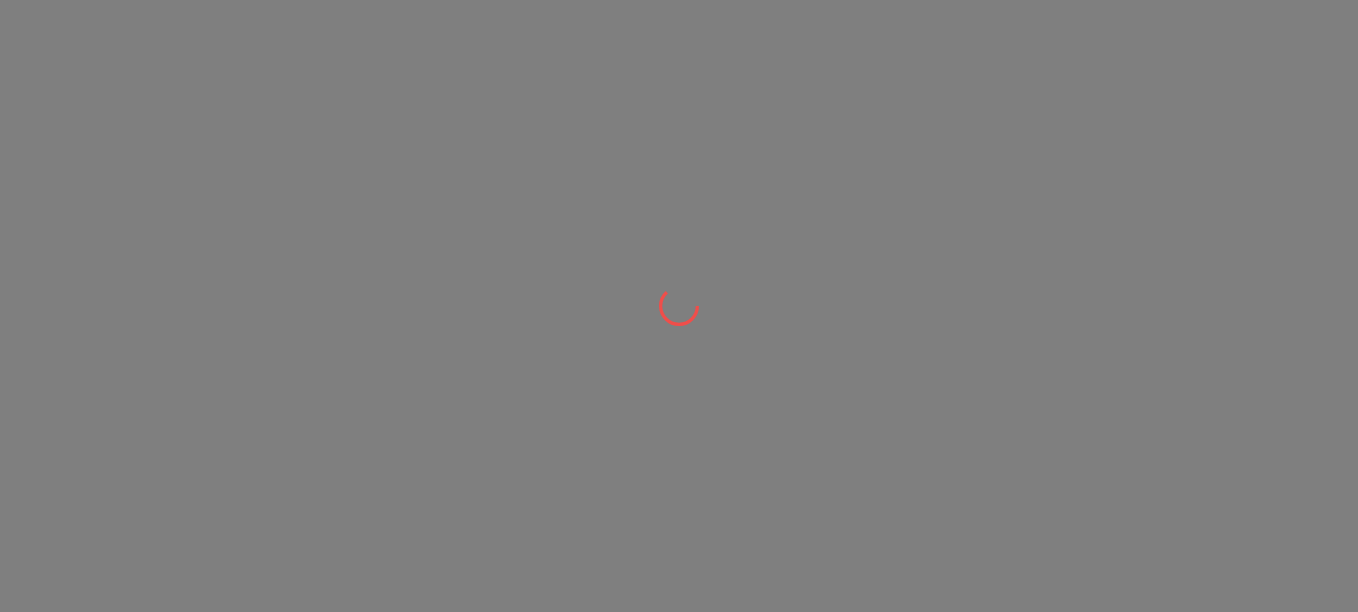 scroll, scrollTop: 0, scrollLeft: 0, axis: both 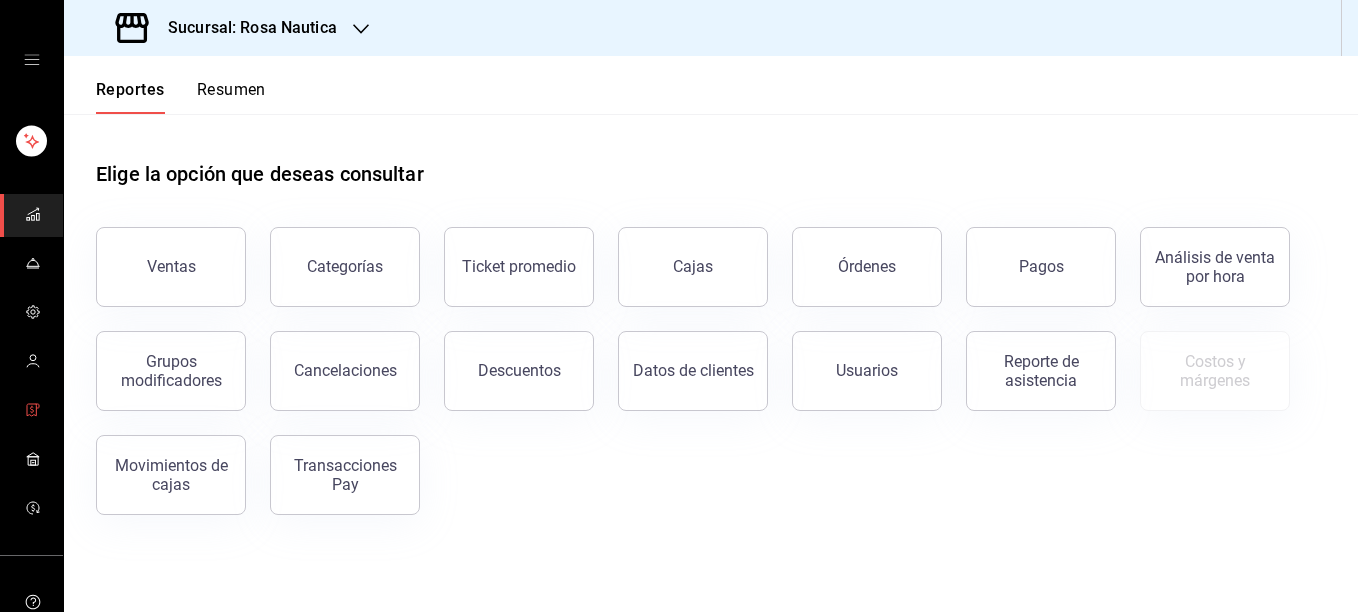 click 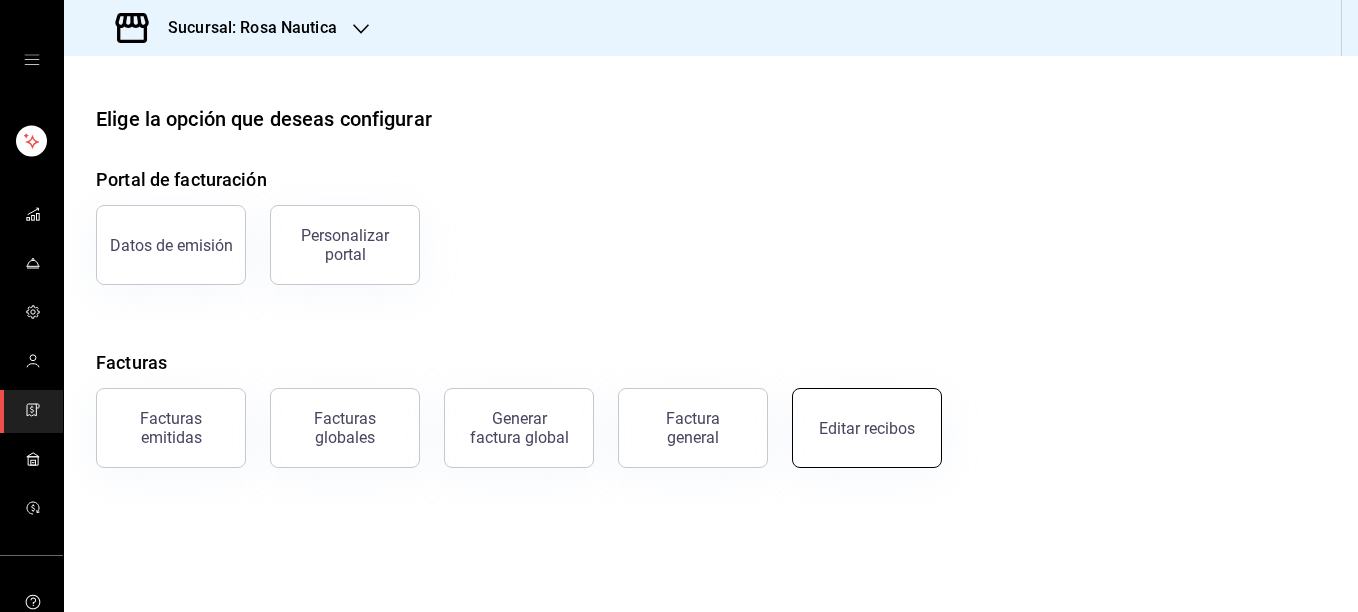 click on "Editar recibos" at bounding box center [867, 428] 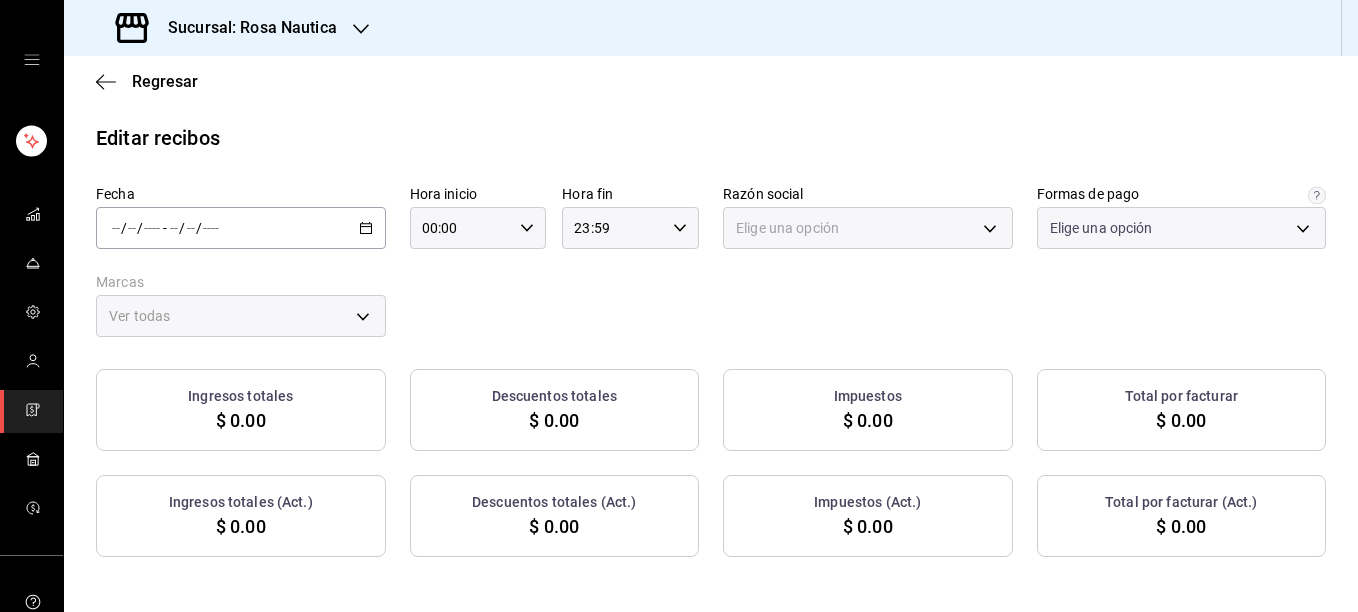 type on "[UUID]" 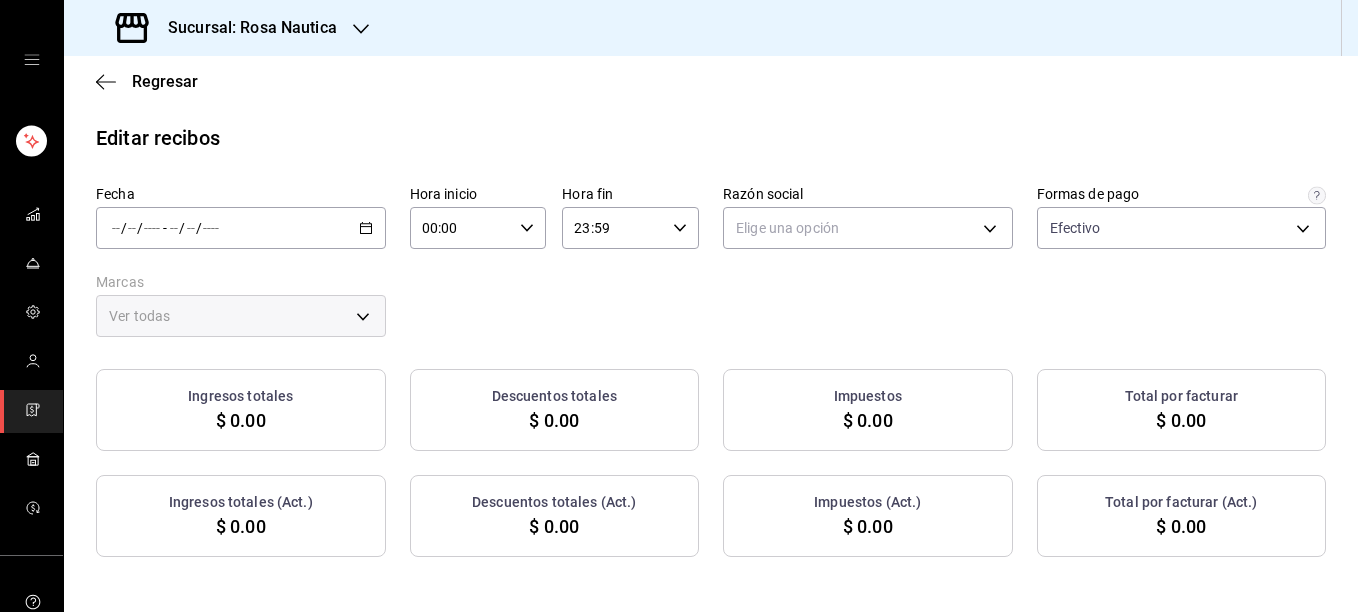 click 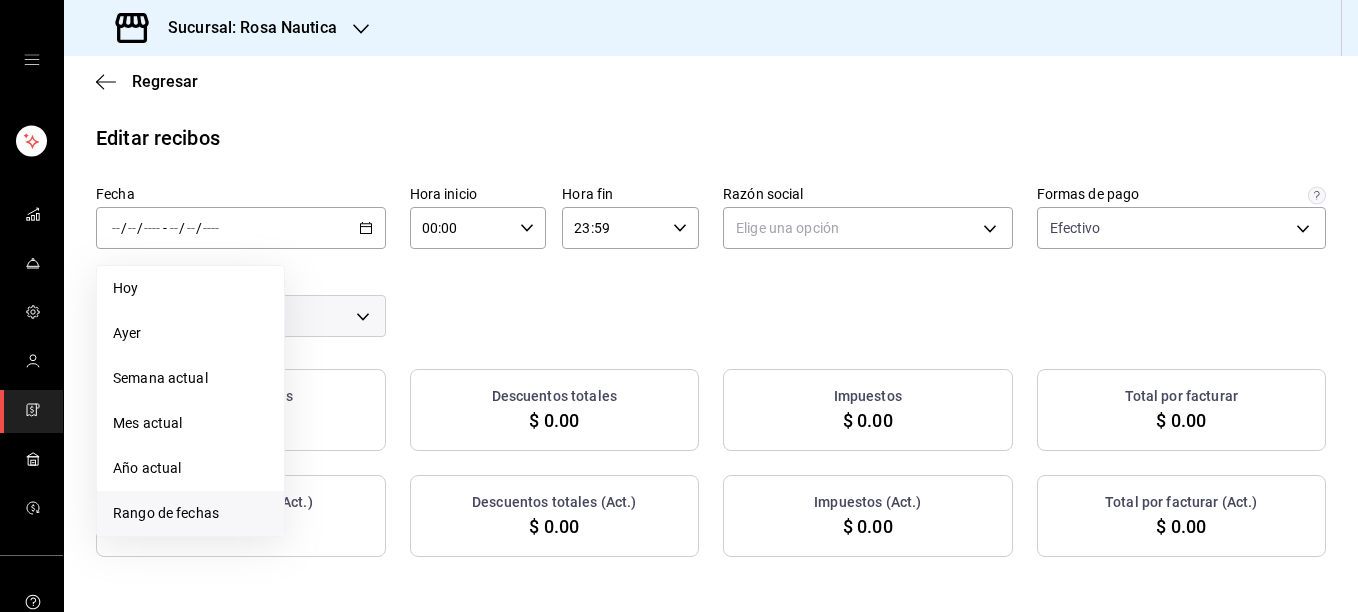 click on "Rango de fechas" at bounding box center (190, 513) 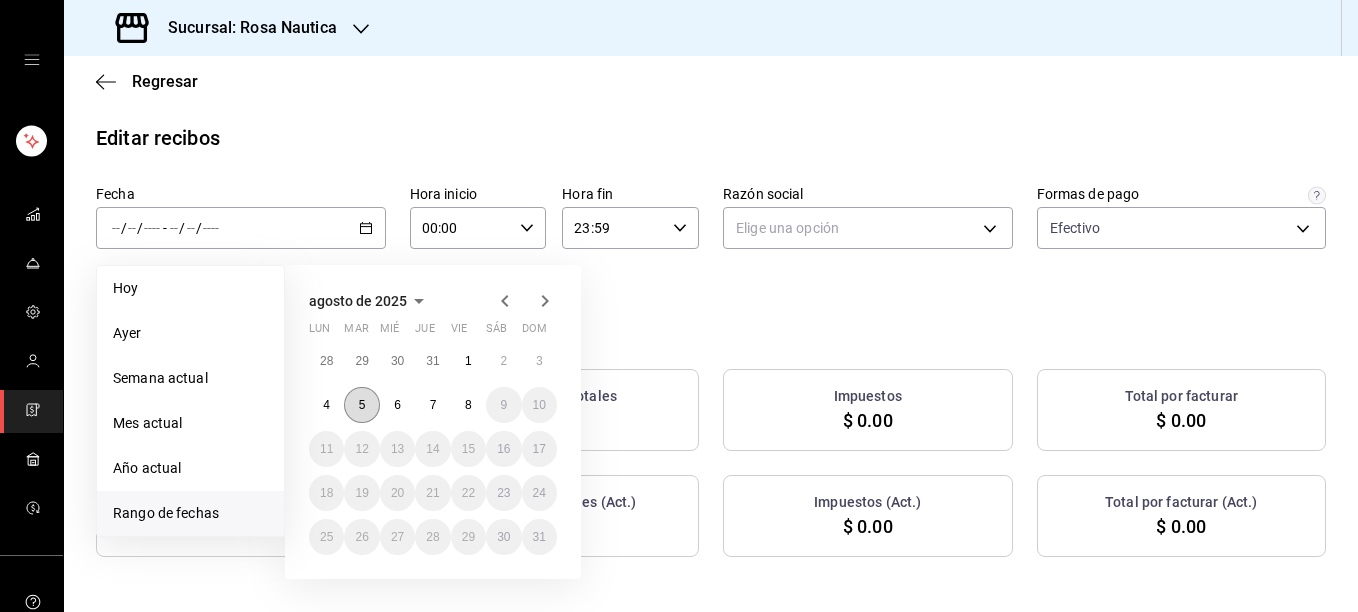 click on "5" at bounding box center (362, 405) 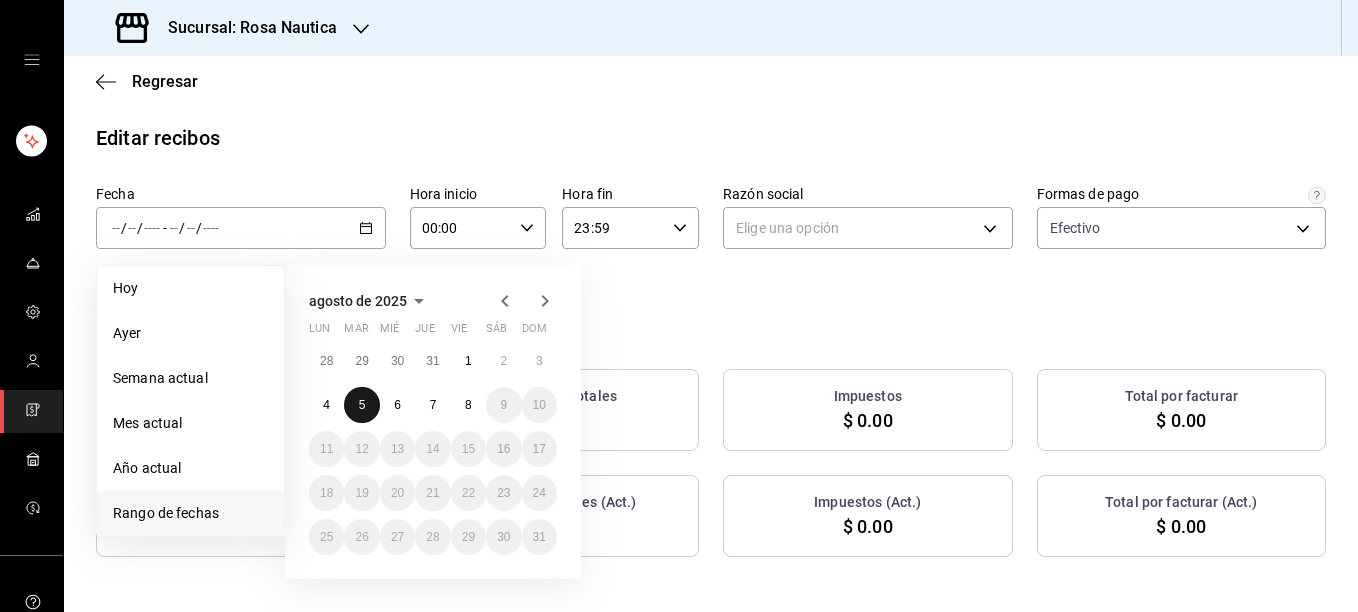 click on "5" at bounding box center (362, 405) 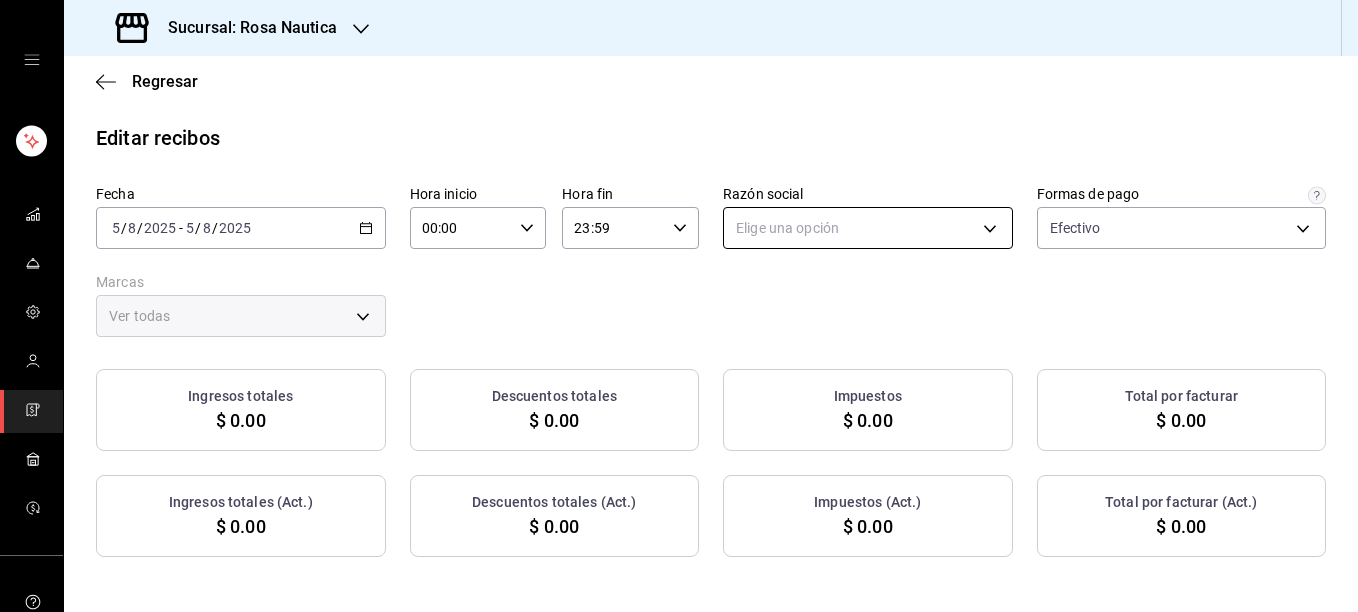 click on "Sucursal: Rosa Nautica Regresar Editar recibos Fecha 2025-08-05 5 / 8 / 2025 - 2025-08-05 5 / 8 / 2025 Hora inicio 00:00 Hora inicio Hora fin 23:59 Hora fin Razón social Elige una opción Formas de pago   Efectivo 5fd38a5b-7230-49e9-9c15-448a83f49355 Marcas Ver todas Ingresos totales $ 0.00 Descuentos totales $ 0.00 Impuestos $ 0.00 Total por facturar $ 0.00 Ingresos totales (Act.) $ 0.00 Descuentos totales (Act.) $ 0.00 Impuestos  (Act.) $ 0.00 Total por facturar (Act.) $ 0.00 No hay información que mostrar GANA 1 MES GRATIS EN TU SUSCRIPCIÓN AQUÍ ¿Recuerdas cómo empezó tu restaurante?
Hoy puedes ayudar a un colega a tener el mismo cambio que tú viviste.
Recomienda Parrot directamente desde tu Portal Administrador.
Es fácil y rápido.
🎁 Por cada restaurante que se una, ganas 1 mes gratis. Visitar centro de ayuda (81) 2046 6363 soporte@parrotsoftware.io Visitar centro de ayuda (81) 2046 6363 soporte@parrotsoftware.io" at bounding box center (679, 306) 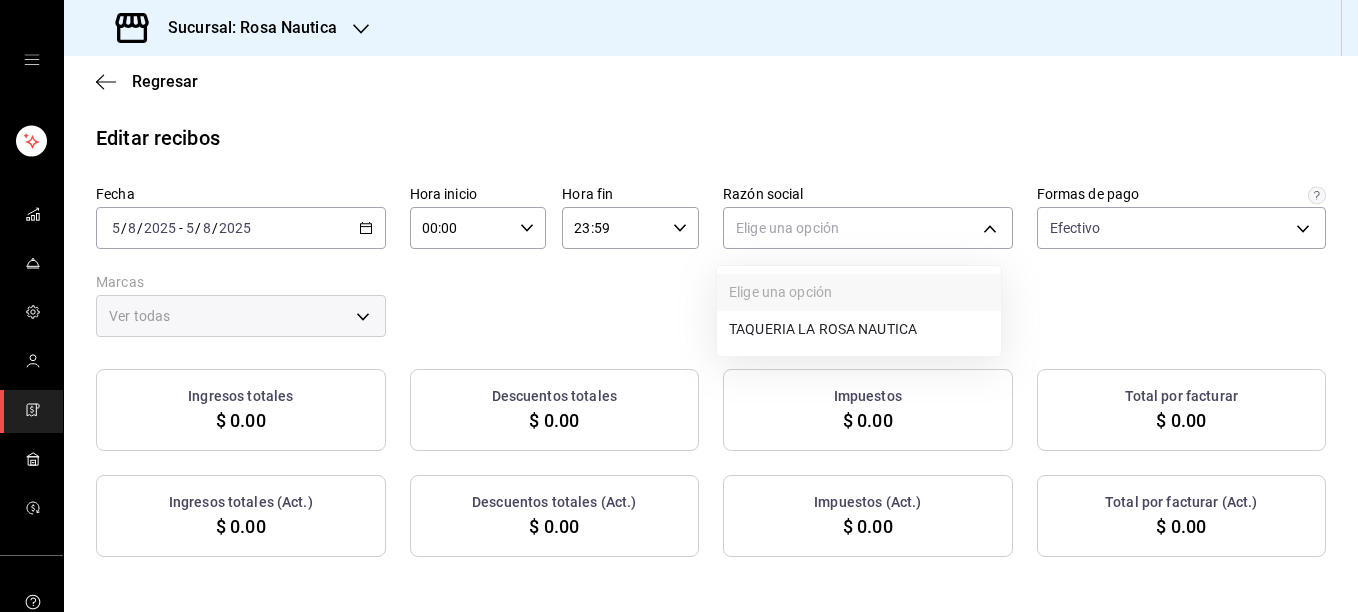click on "TAQUERIA LA ROSA NAUTICA" at bounding box center [859, 329] 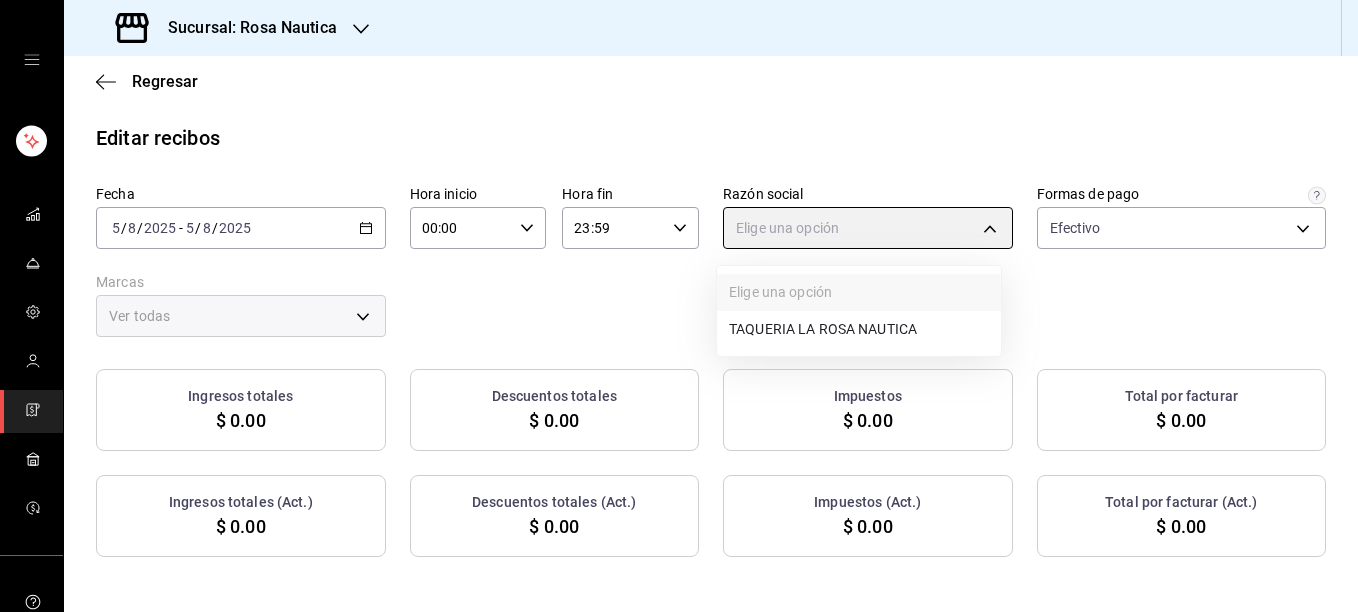type on "[UUID]" 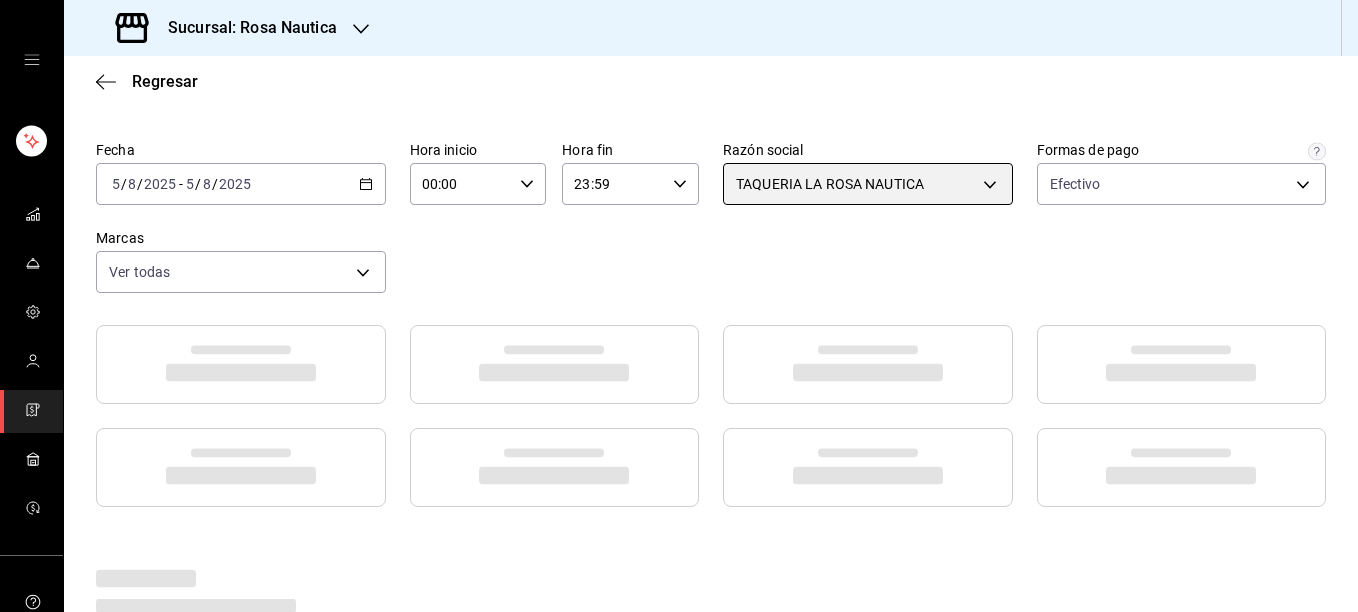 scroll, scrollTop: 0, scrollLeft: 0, axis: both 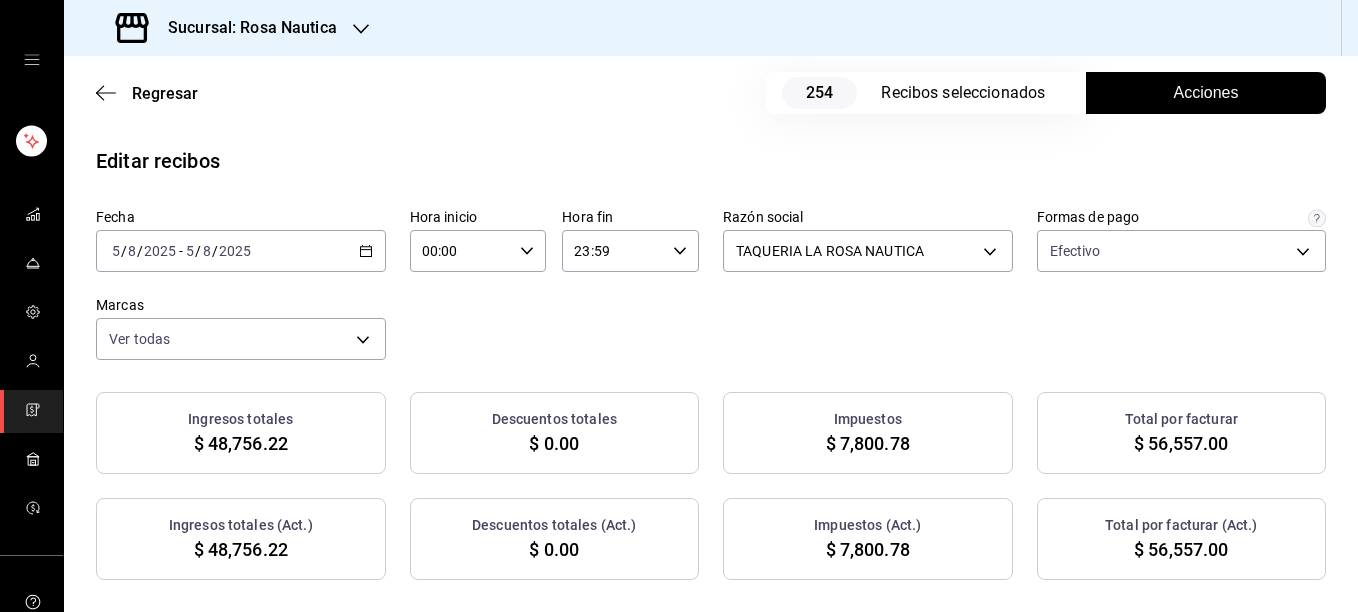 click on "Regresar 254 Recibos seleccionados Acciones Editar recibos Fecha 2025-08-05 5 / 8 / 2025 - 2025-08-05 5 / 8 / 2025 Hora inicio 00:00 Hora inicio Hora fin 23:59 Hora fin Razón social TAQUERIA LA ROSA NAUTICA 8ae5469c-b252-42ce-8a14-eb66129f127f Formas de pago   Efectivo 5fd38a5b-7230-49e9-9c15-448a83f49355 Marcas Ver todas e6600c40-0213-48d4-9f06-7294223b882d Ingresos totales $ 48,756.22 Descuentos totales $ 0.00 Impuestos $ 7,800.78 Total por facturar $ 56,557.00 Ingresos totales (Act.) $ 48,756.22 Descuentos totales (Act.) $ 0.00 Impuestos  (Act.) $ 7,800.78 Total por facturar (Act.) $ 56,557.00 Editar recibos Quita la selección a los recibos que no quieras editar. Act. # de recibo Artículos (Orig.) Artículos (Act.) Subtotal (Orig.) Subtotal (Act.) Descuento total (Orig.) Descuento total (Act.) Impuestos (Orig.) Impuestos (Act.) Total (Orig.) Total (Act.) No 65C050825CD822 5 5 $168.10 $168.10 $0.00 $0.00 $26.90 $26.90 $195.00 $195.00 No 238050825F4B19 5 5 $194.83 $194.83 $0.00 $0.00 $31.17 $31.17 $226.00" at bounding box center (711, 3033) 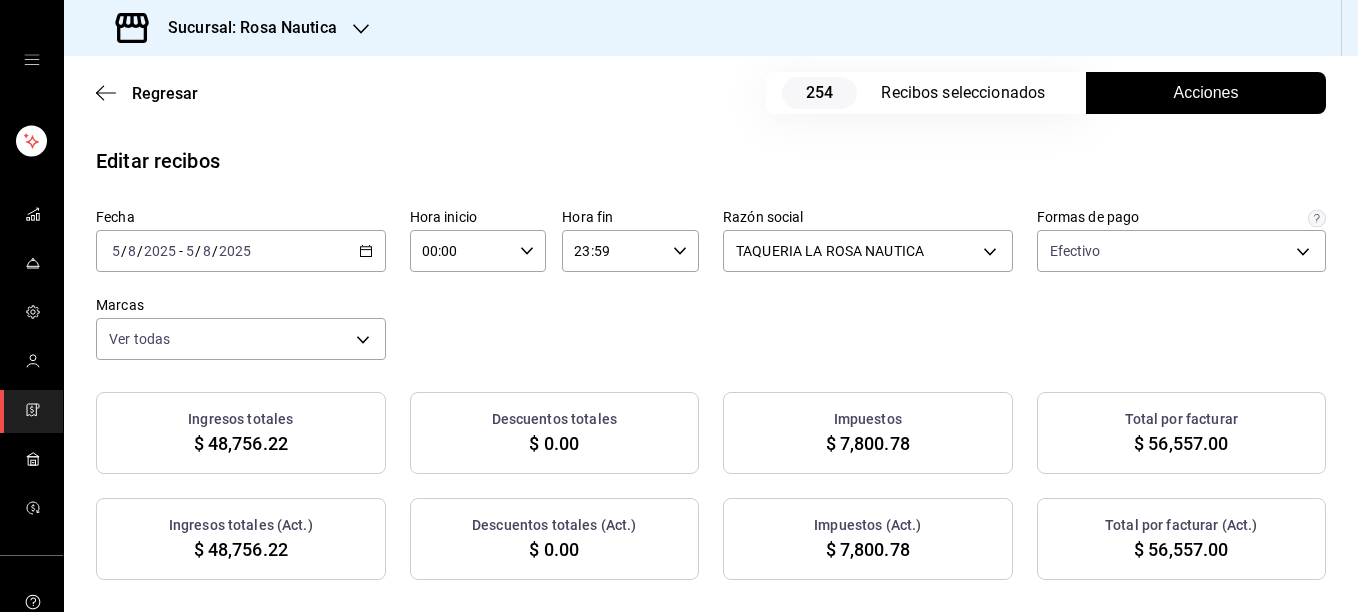 click on "Fecha 2025-08-05 5 / 8 / 2025 - 2025-08-05 5 / 8 / 2025 Hora inicio 00:00 Hora inicio Hora fin 23:59 Hora fin Razón social TAQUERIA LA ROSA NAUTICA 8ae5469c-b252-42ce-8a14-eb66129f127f Formas de pago   Efectivo 5fd38a5b-7230-49e9-9c15-448a83f49355 Marcas Ver todas e6600c40-0213-48d4-9f06-7294223b882d" at bounding box center (711, 284) 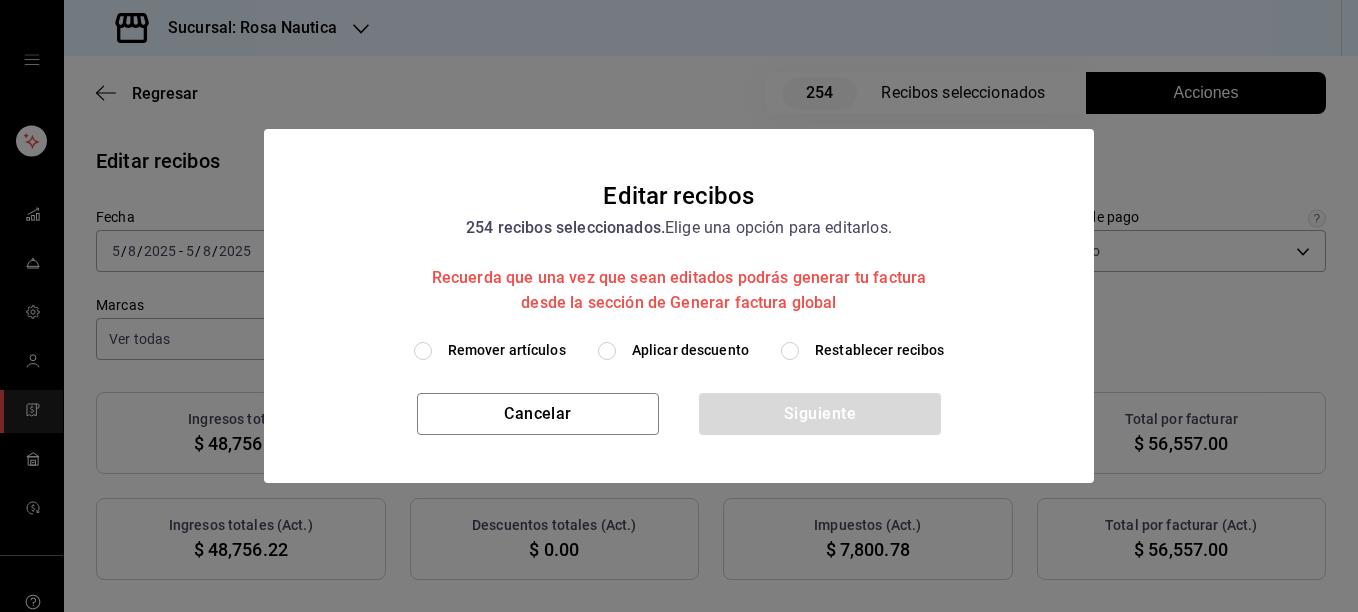 click on "Remover artículos" at bounding box center (507, 350) 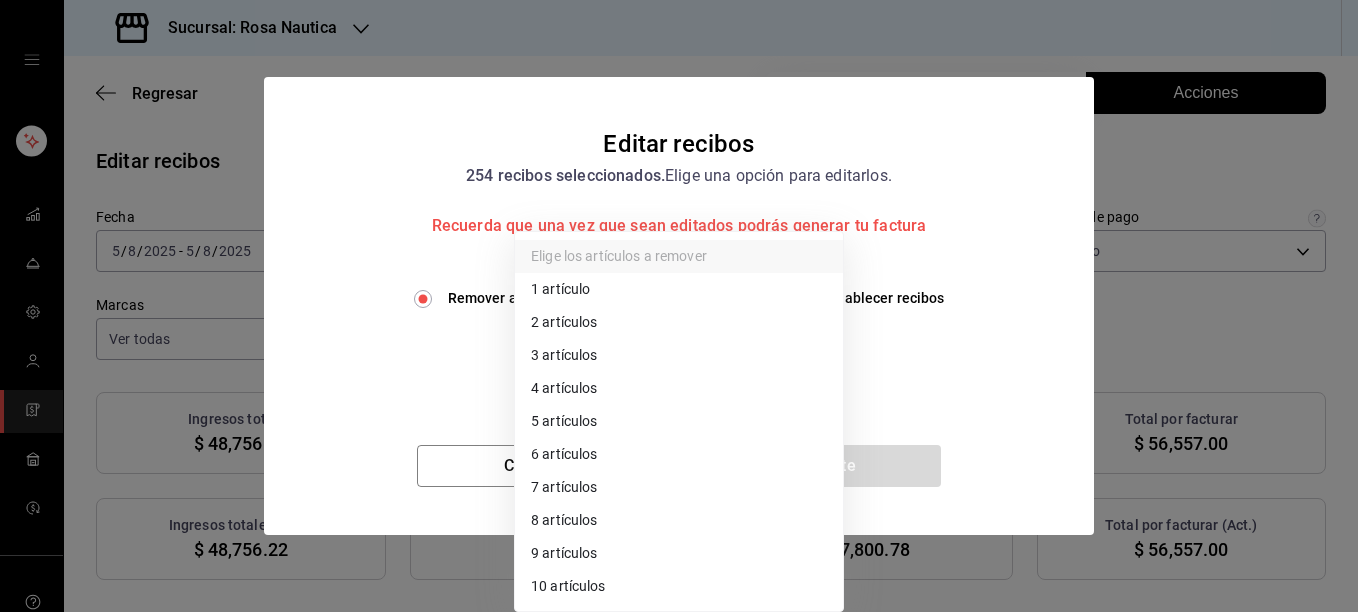 click on "Sucursal: Rosa Nautica Regresar 254 Recibos seleccionados Acciones Editar recibos Fecha 2025-08-05 5 / 8 / 2025 - 2025-08-05 5 / 8 / 2025 Hora inicio 00:00 Hora inicio Hora fin 23:59 Hora fin Razón social TAQUERIA LA ROSA NAUTICA 8ae5469c-b252-42ce-8a14-eb66129f127f Formas de pago   Efectivo 5fd38a5b-7230-49e9-9c15-448a83f49355 Marcas Ver todas e6600c40-0213-48d4-9f06-7294223b882d Ingresos totales $ 48,756.22 Descuentos totales $ 0.00 Impuestos $ 7,800.78 Total por facturar $ 56,557.00 Ingresos totales (Act.) $ 48,756.22 Descuentos totales (Act.) $ 0.00 Impuestos  (Act.) $ 7,800.78 Total por facturar (Act.) $ 56,557.00 Editar recibos Quita la selección a los recibos que no quieras editar. Act. # de recibo Artículos (Orig.) Artículos (Act.) Subtotal (Orig.) Subtotal (Act.) Descuento total (Orig.) Descuento total (Act.) Impuestos (Orig.) Impuestos (Act.) Total (Orig.) Total (Act.) No 65C050825CD822 5 5 $168.10 $168.10 $0.00 $0.00 $26.90 $26.90 $195.00 $195.00 No 238050825F4B19 5 5 $194.83 $194.83 $0.00 No 1" at bounding box center [679, 306] 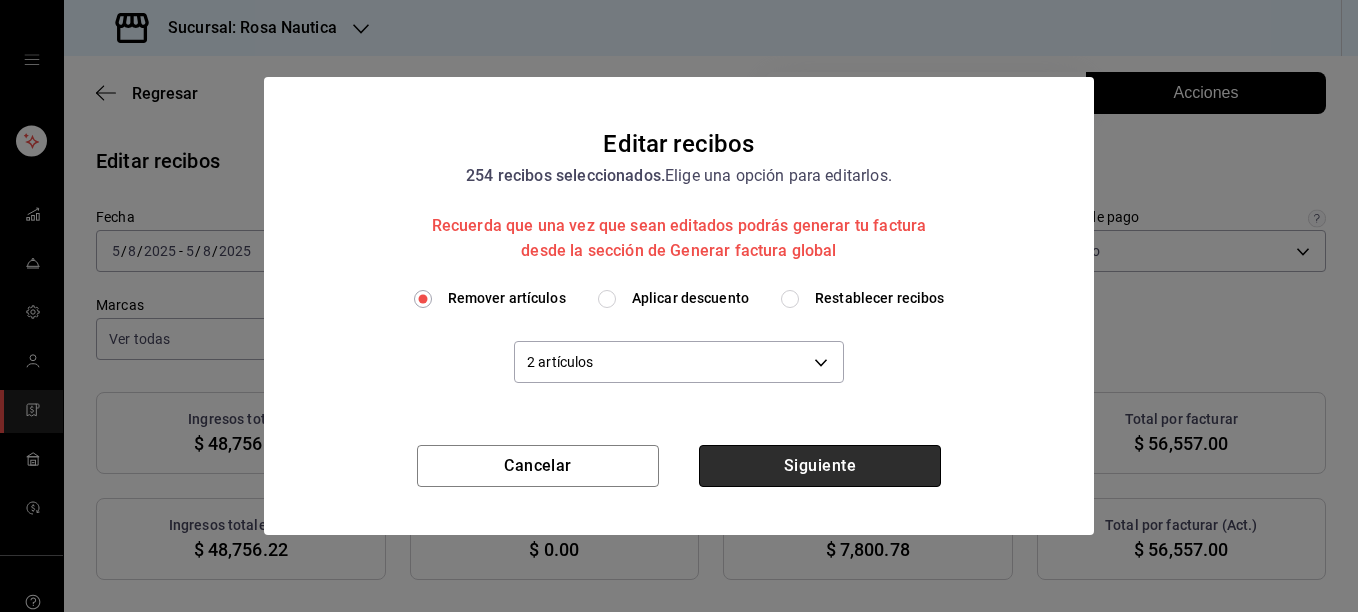 click on "Siguiente" at bounding box center (820, 466) 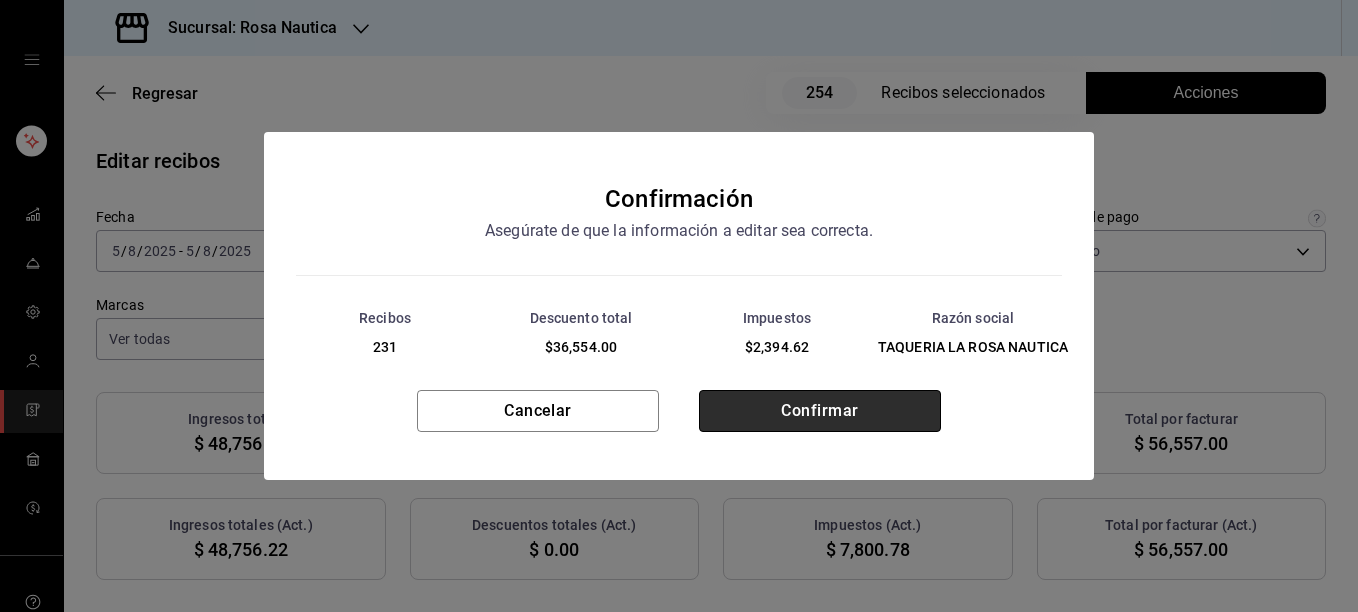 click on "Confirmar" at bounding box center [820, 411] 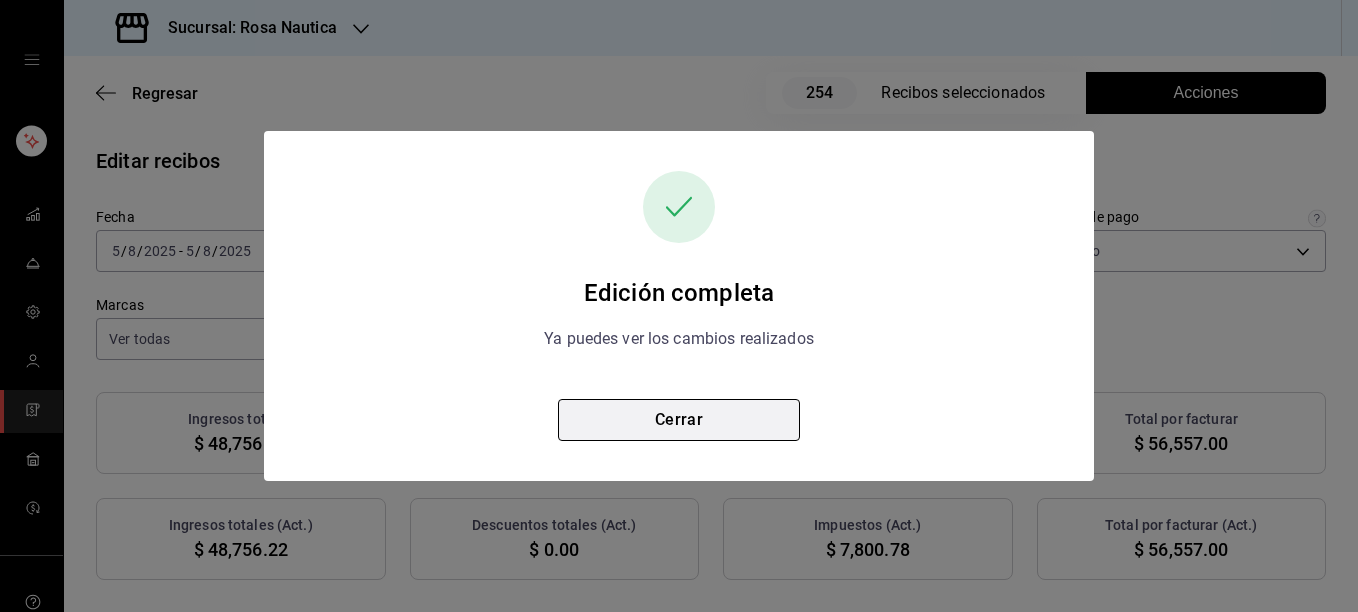 click on "Cerrar" at bounding box center [679, 420] 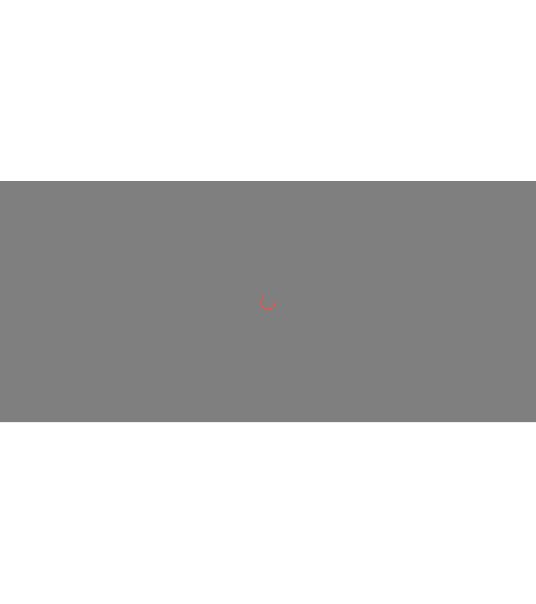 scroll, scrollTop: 0, scrollLeft: 0, axis: both 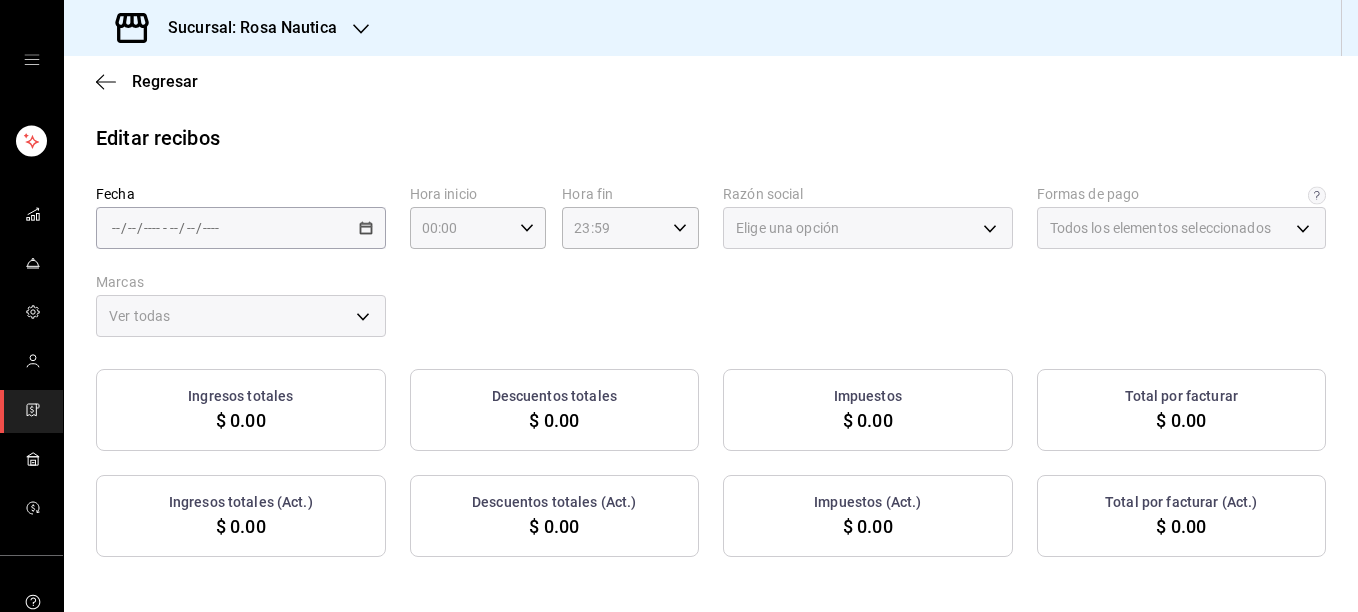 type on "[UUID]" 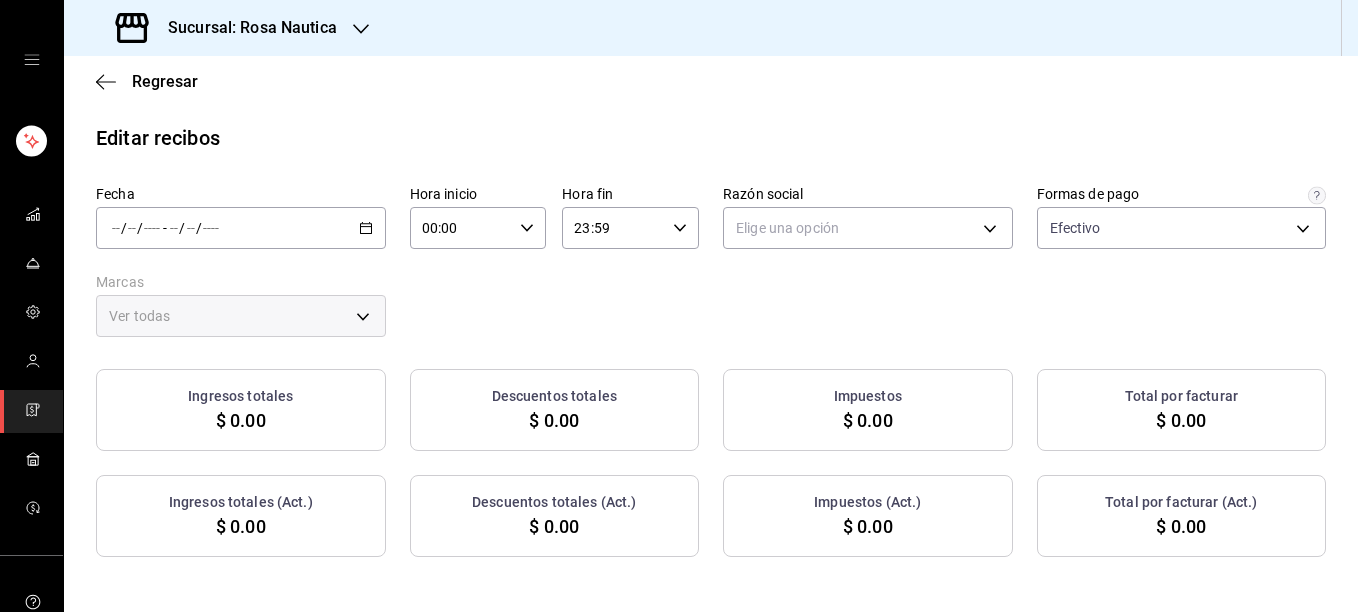 click 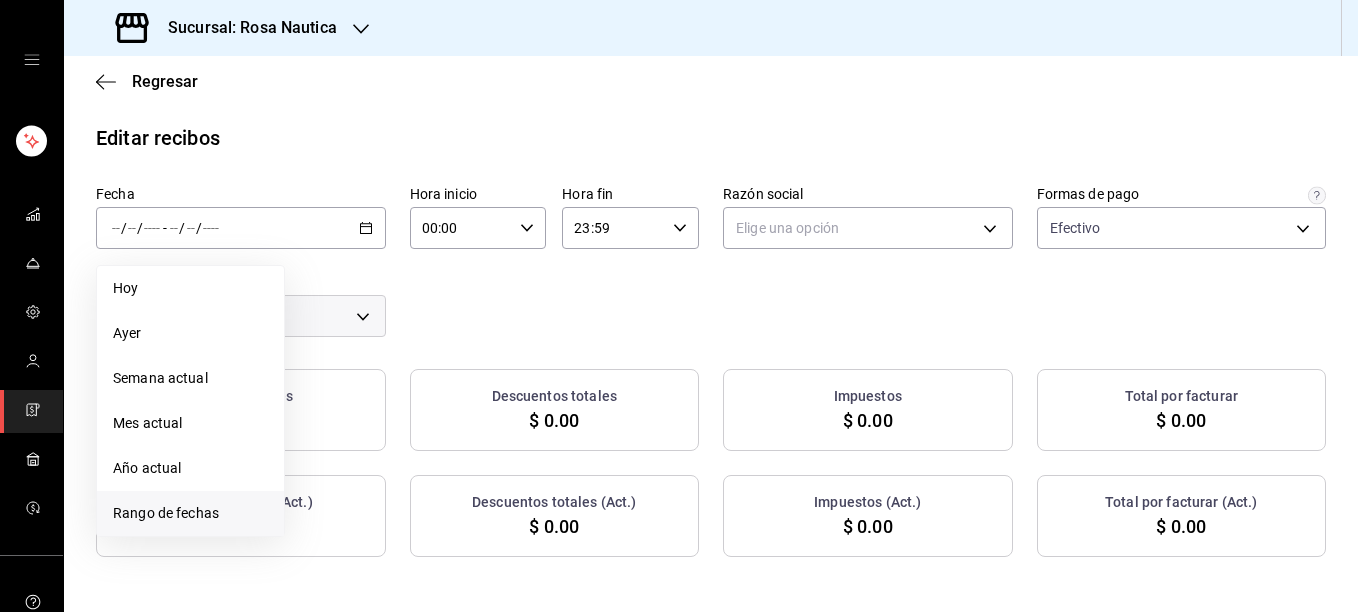 click on "Rango de fechas" at bounding box center [190, 513] 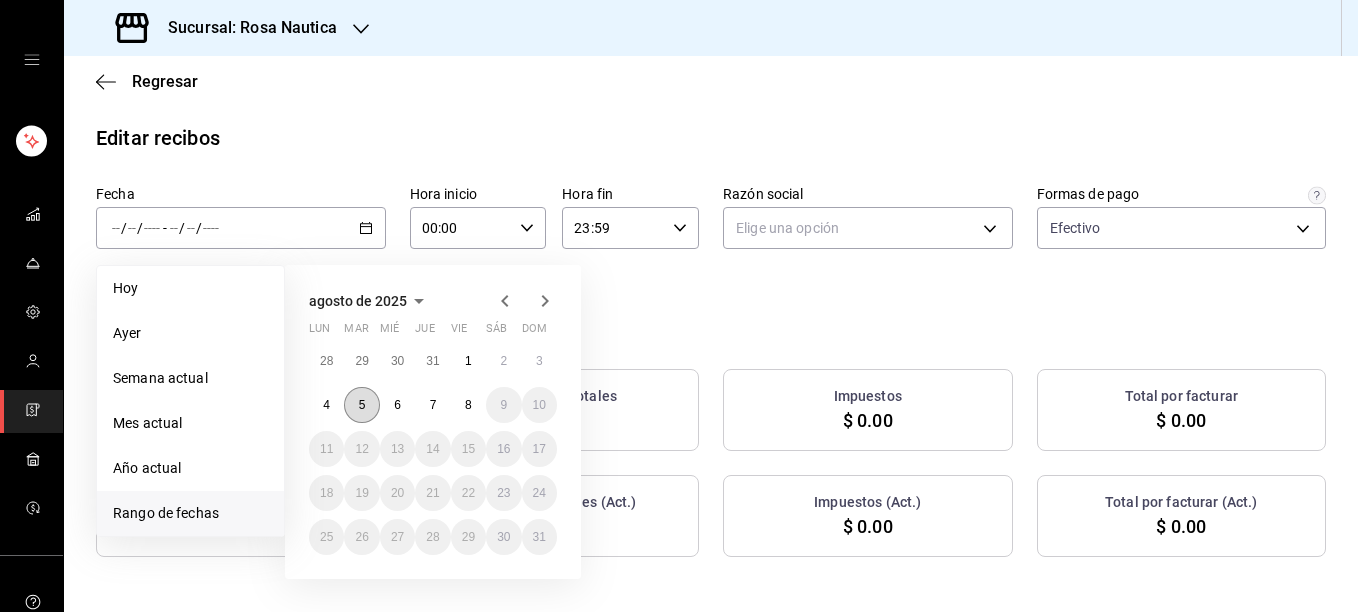 click on "5" at bounding box center [361, 405] 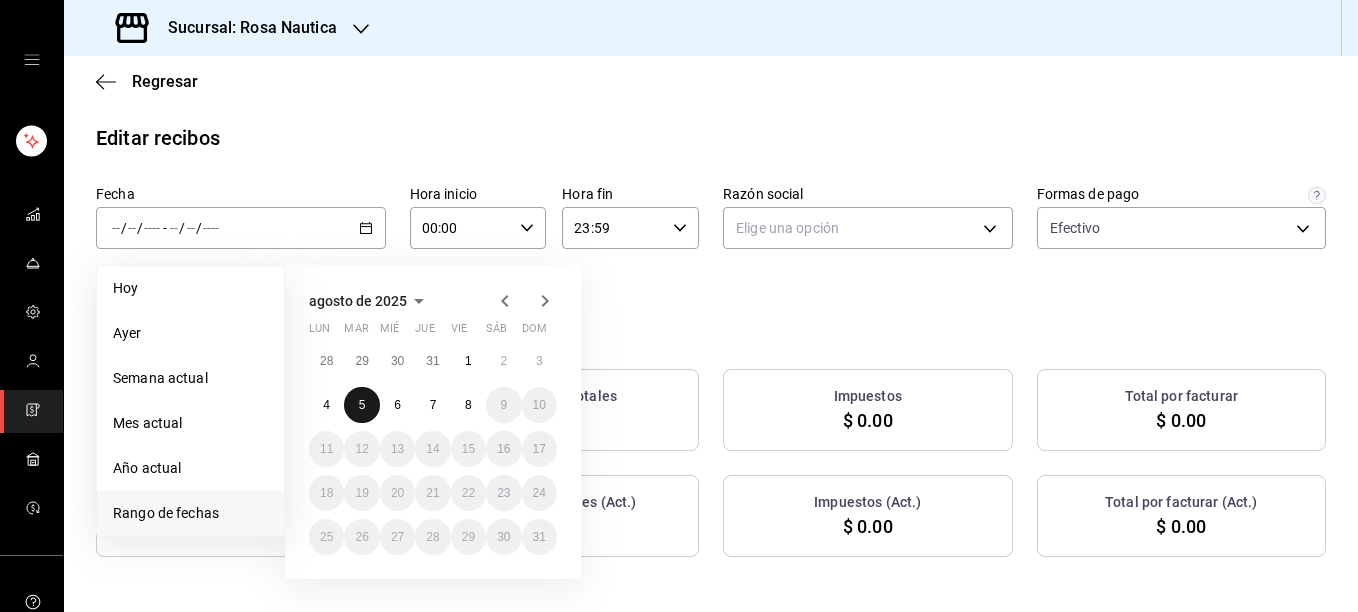click on "5" at bounding box center [361, 405] 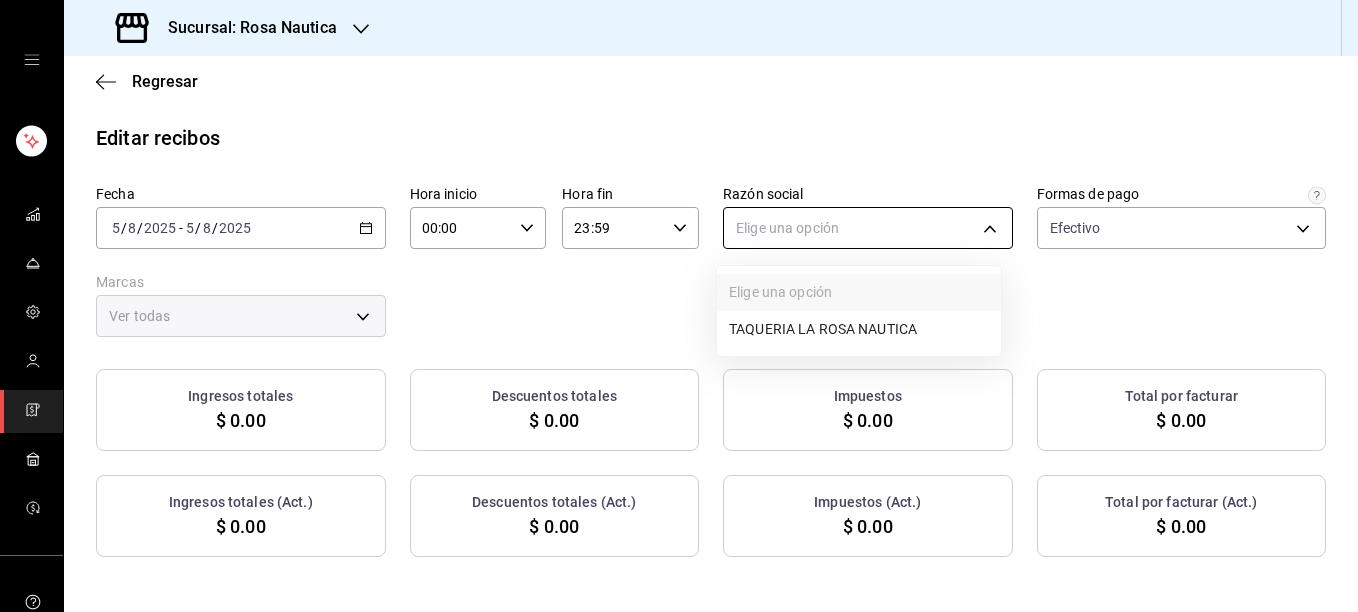 click on "Sucursal: Rosa Nautica Regresar Editar recibos Fecha [DATE] [DATE] - [DATE] [DATE] Hora inicio [TIME] Hora inicio Hora fin [TIME] Hora fin Razón social Elige una opción Formas de pago   Efectivo [UUID] Marcas Ver todas Ingresos totales $ 0.00 Descuentos totales $ 0.00 Impuestos $ 0.00 Total por facturar $ 0.00 Ingresos totales (Act.) $ 0.00 Descuentos totales (Act.) $ 0.00 Impuestos  (Act.) $ 0.00 Total por facturar (Act.) $ 0.00 No hay información que mostrar GANA 1 MES GRATIS EN TU SUSCRIPCIÓN AQUÍ ¿Recuerdas cómo empezó tu restaurante?
Hoy puedes ayudar a un colega a tener el mismo cambio que tú viviste.
Recomienda Parrot directamente desde tu Portal Administrador.
Es fácil y rápido.
🎁 Por cada restaurante que se una, ganas 1 mes gratis. Visitar centro de ayuda ([PHONE]) soporte@[COMPANY].com Visitar centro de ayuda ([PHONE]) soporte@[COMPANY].com Elige una opción TAQUERIA LA ROSA NAUTICA" at bounding box center [679, 306] 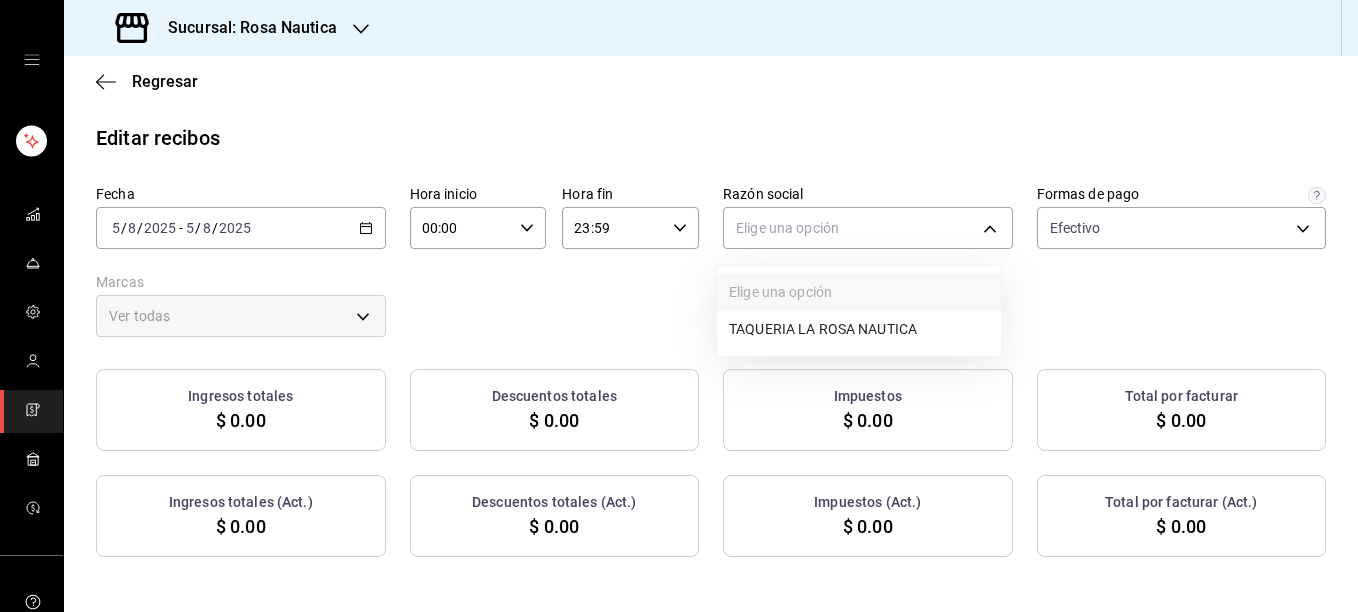 click on "TAQUERIA LA ROSA NAUTICA" at bounding box center [859, 329] 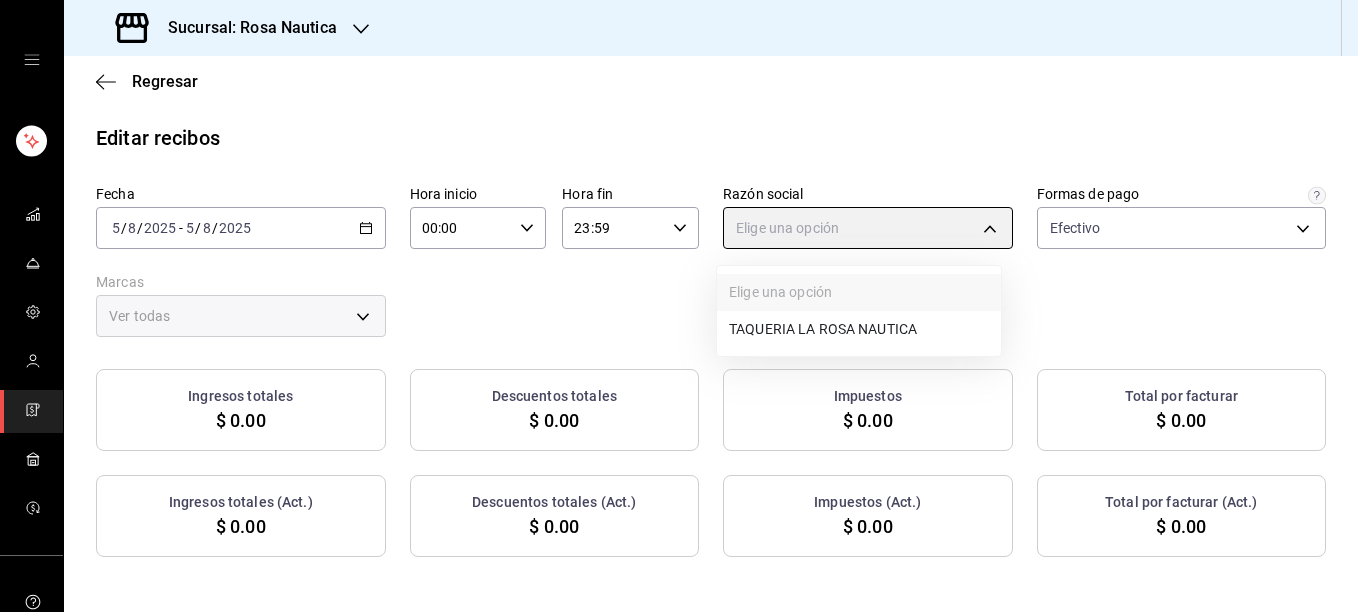 type on "[UUID]" 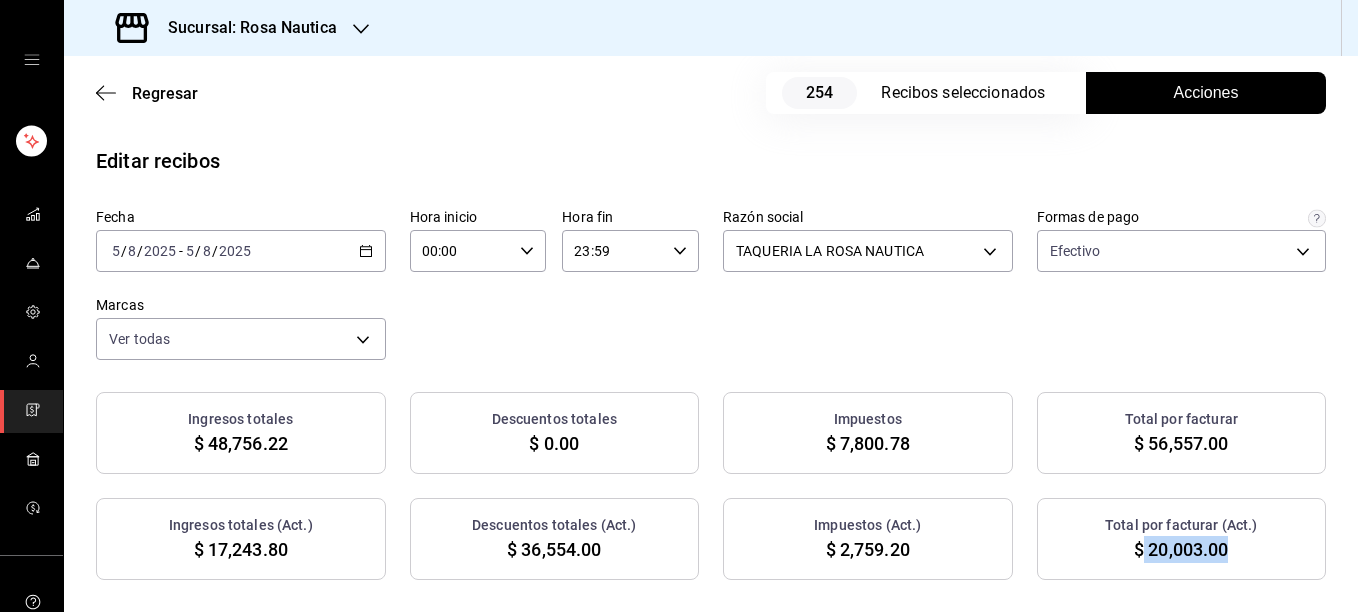 drag, startPoint x: 1132, startPoint y: 554, endPoint x: 1220, endPoint y: 551, distance: 88.051125 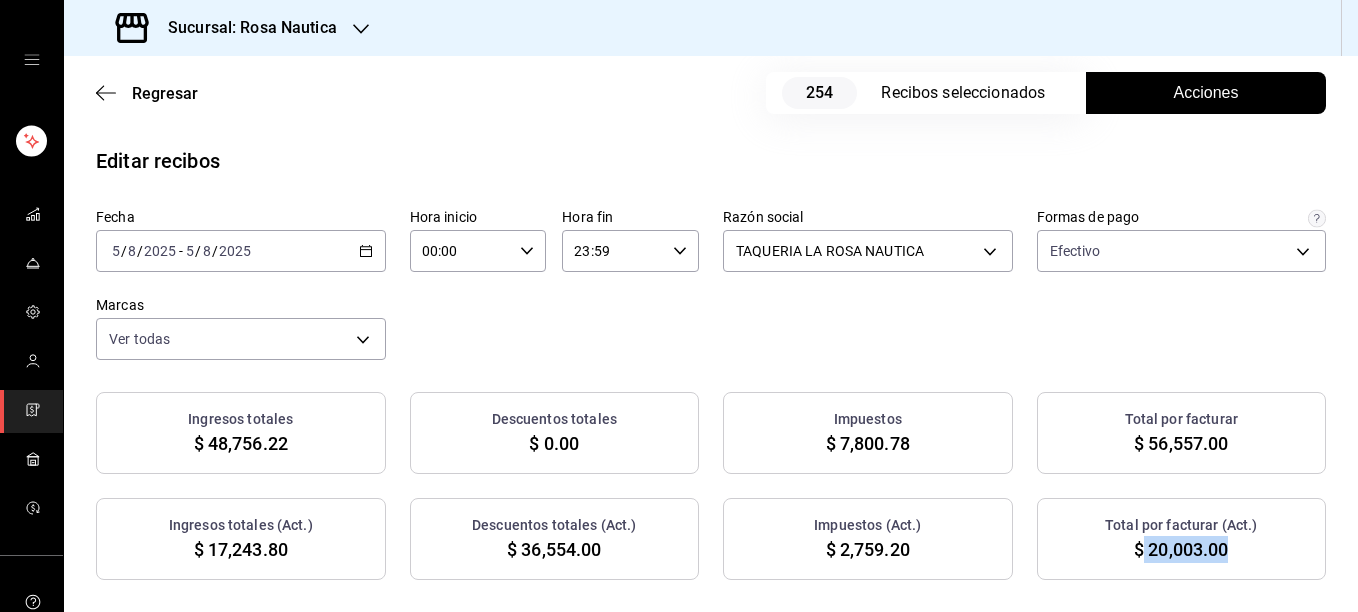 copy on "20,003.00" 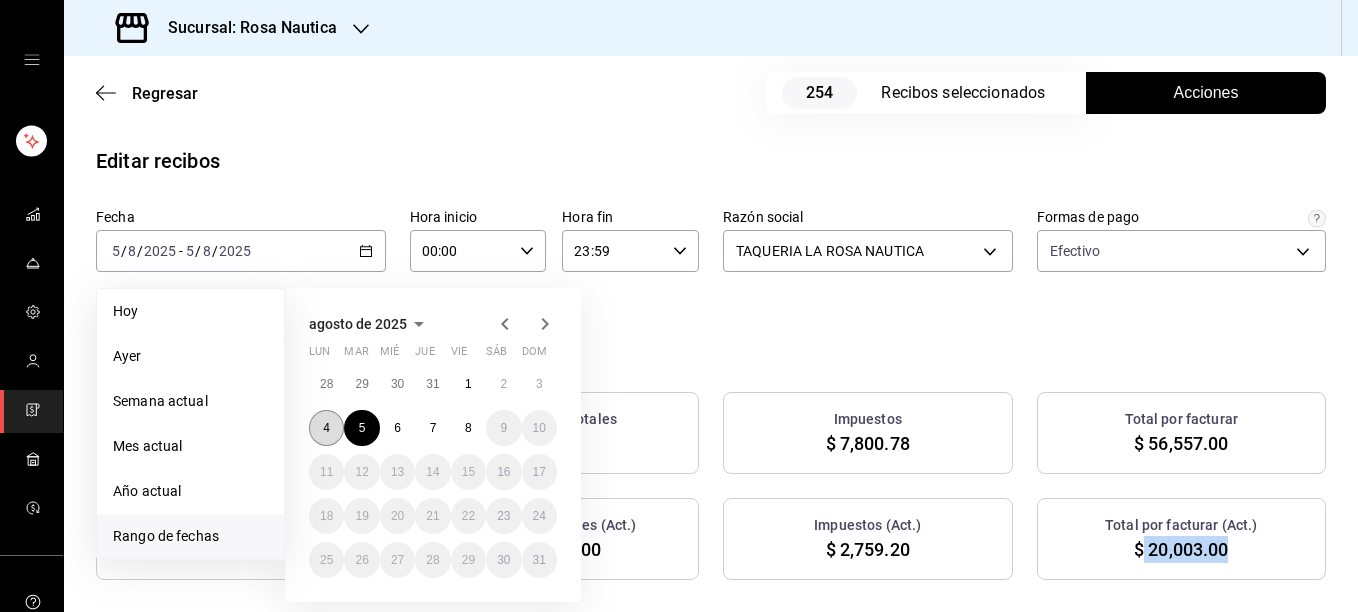 click on "4" at bounding box center (326, 428) 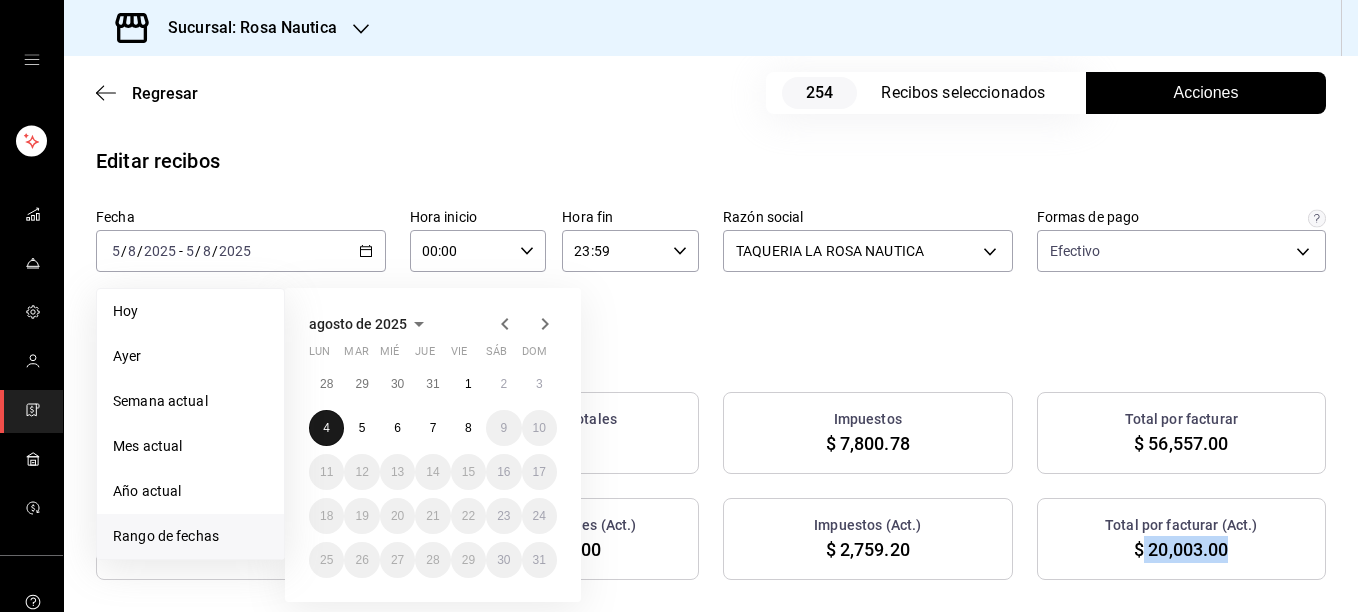 click on "4" at bounding box center (326, 428) 